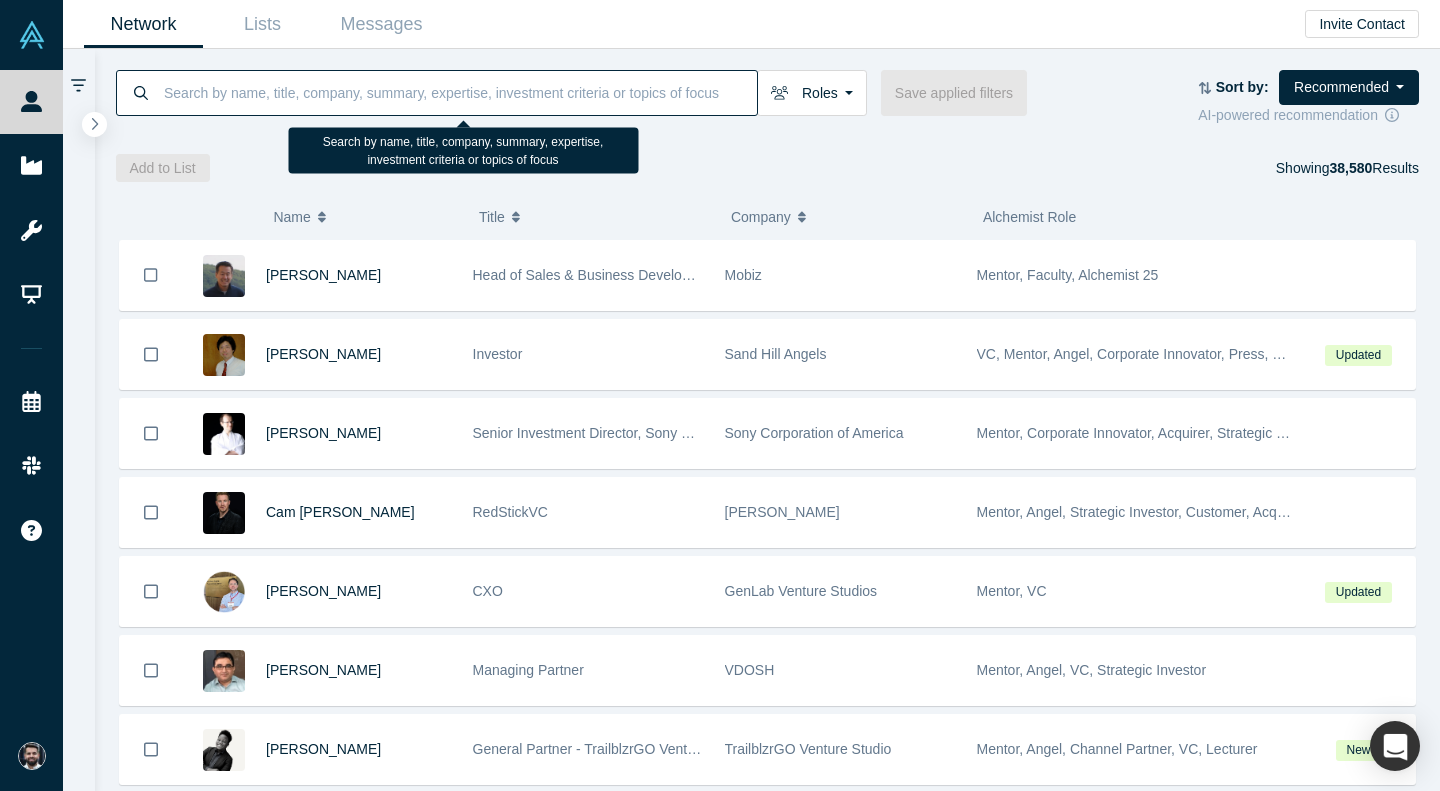 scroll, scrollTop: 0, scrollLeft: 0, axis: both 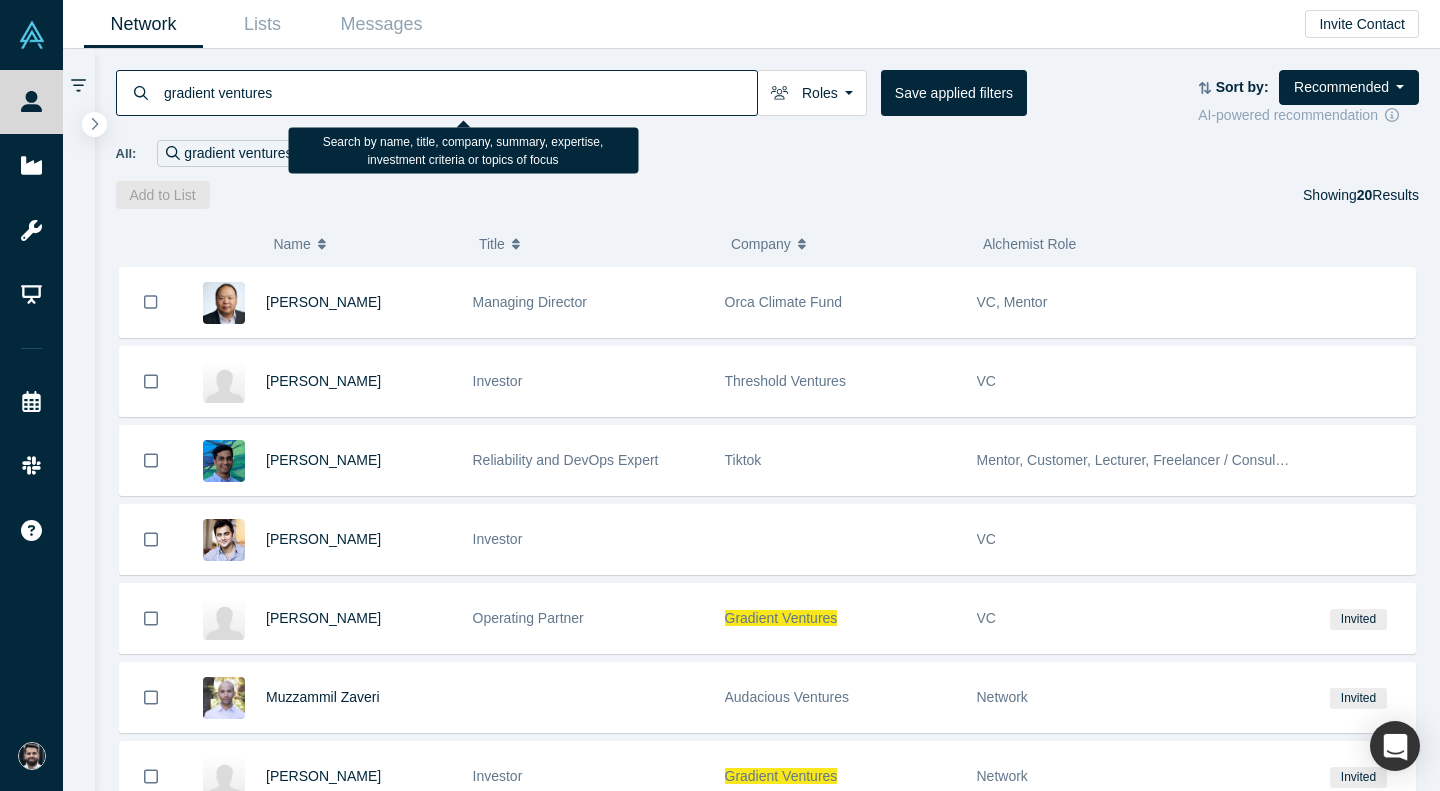 type on "gradient ventures" 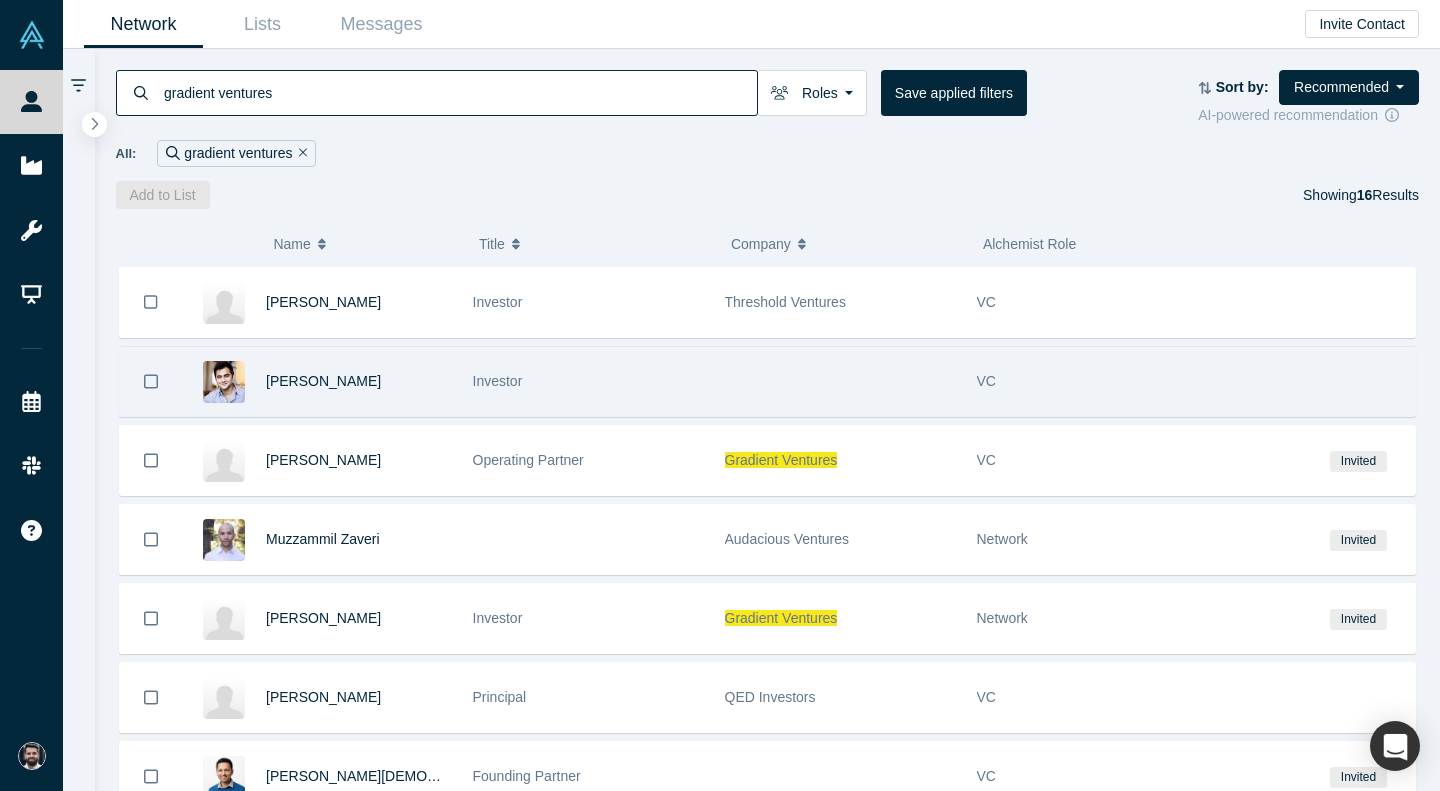 click on "Investor" at bounding box center (588, 381) 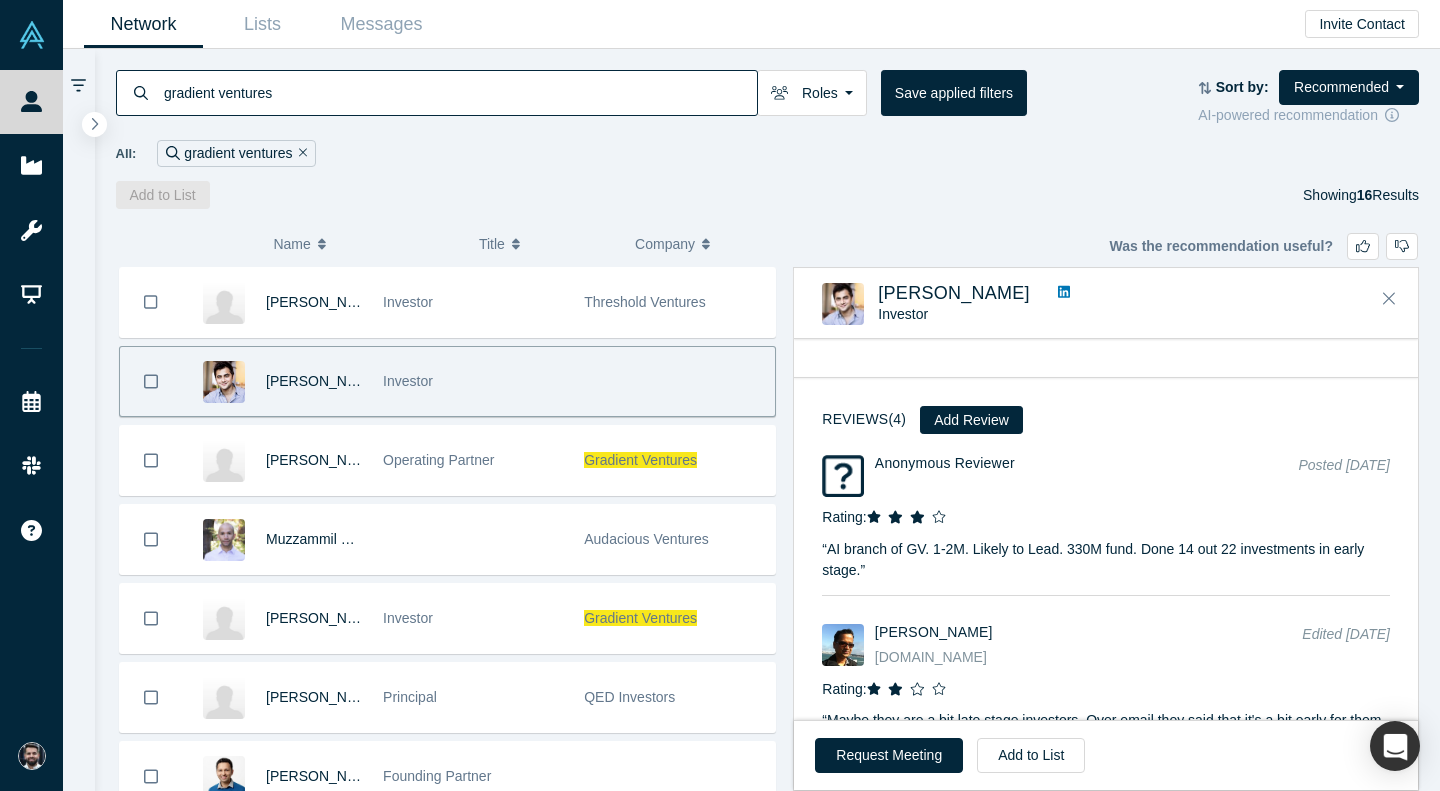scroll, scrollTop: 0, scrollLeft: 0, axis: both 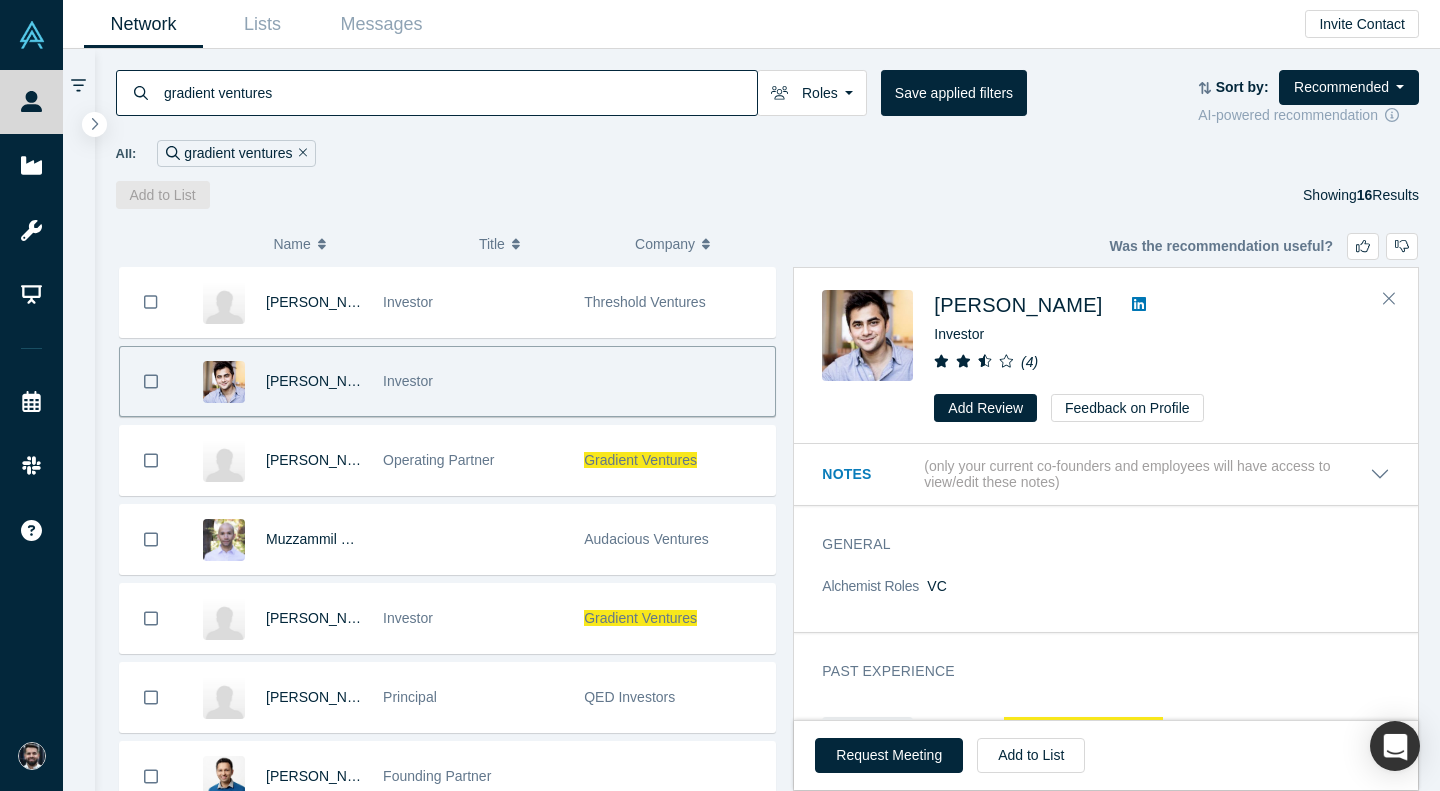 click 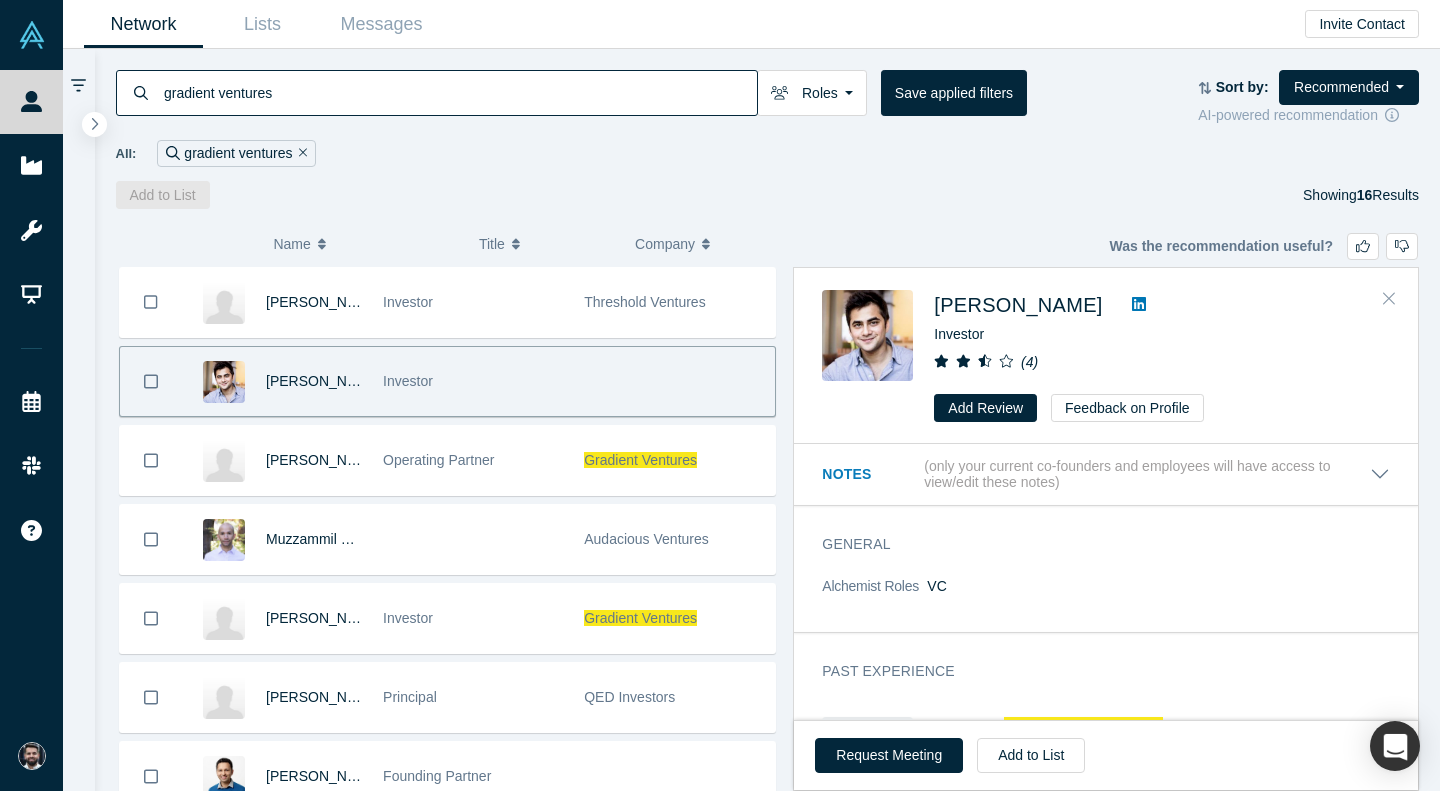 click 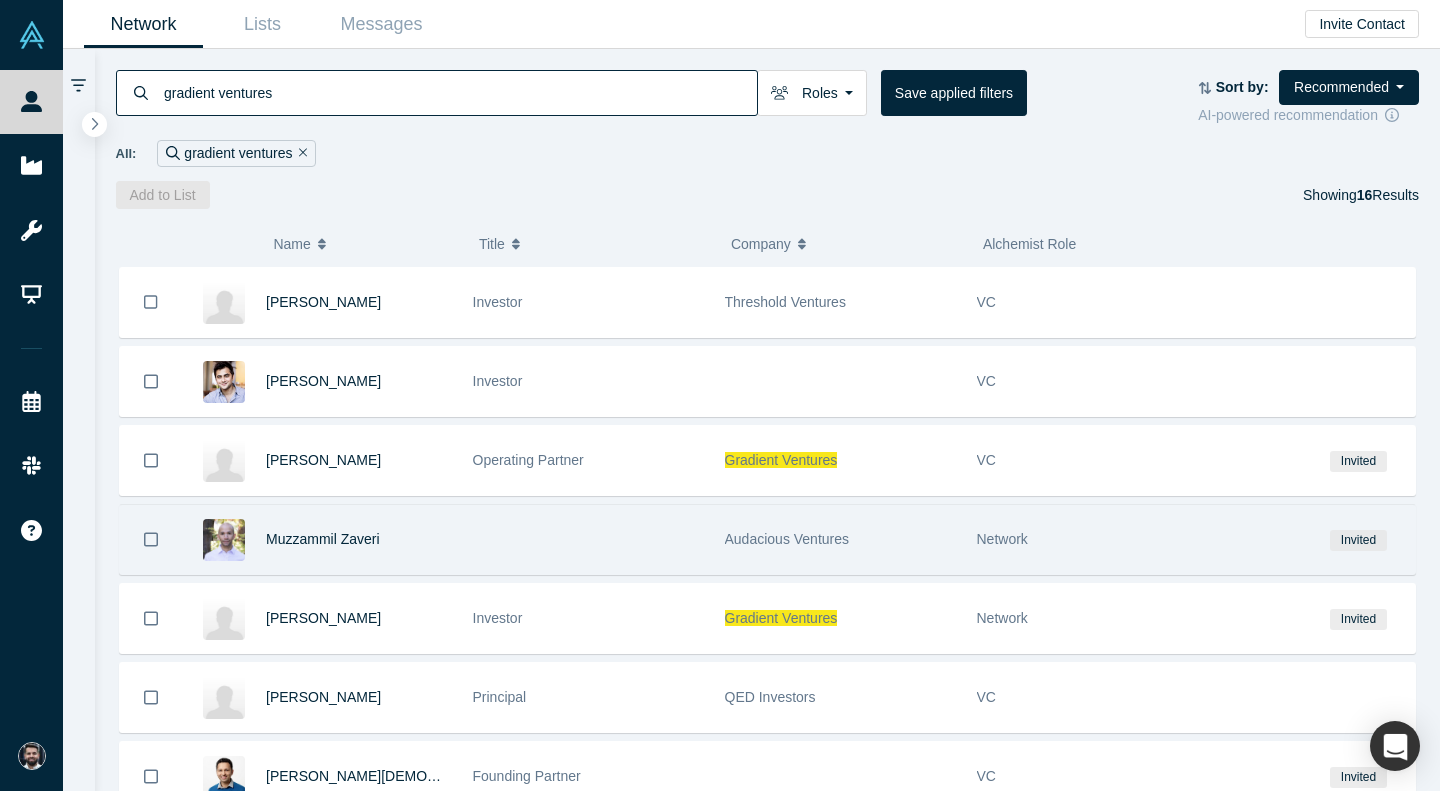 scroll, scrollTop: 193, scrollLeft: 0, axis: vertical 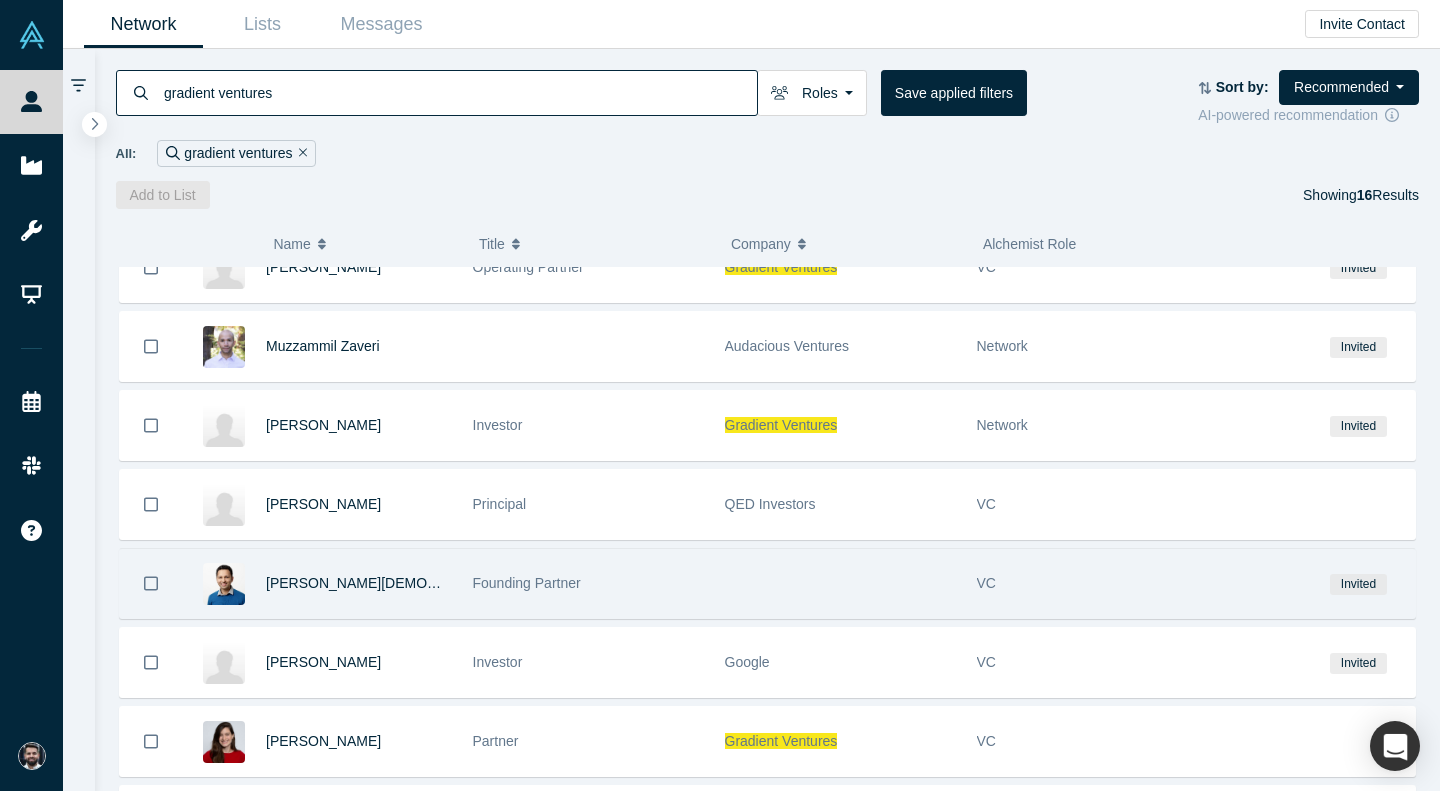 click on "Founding Partner" at bounding box center [588, 583] 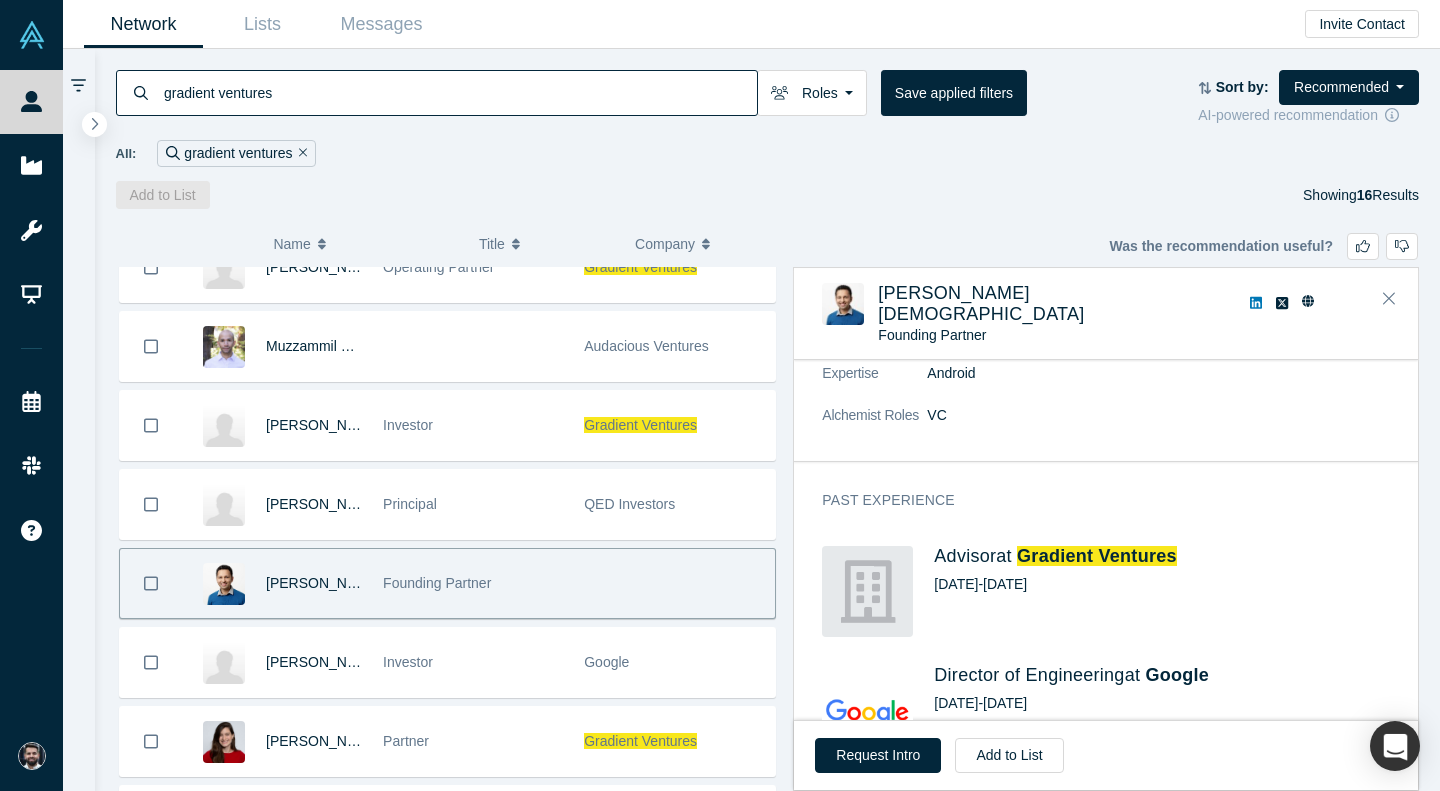 scroll, scrollTop: 0, scrollLeft: 0, axis: both 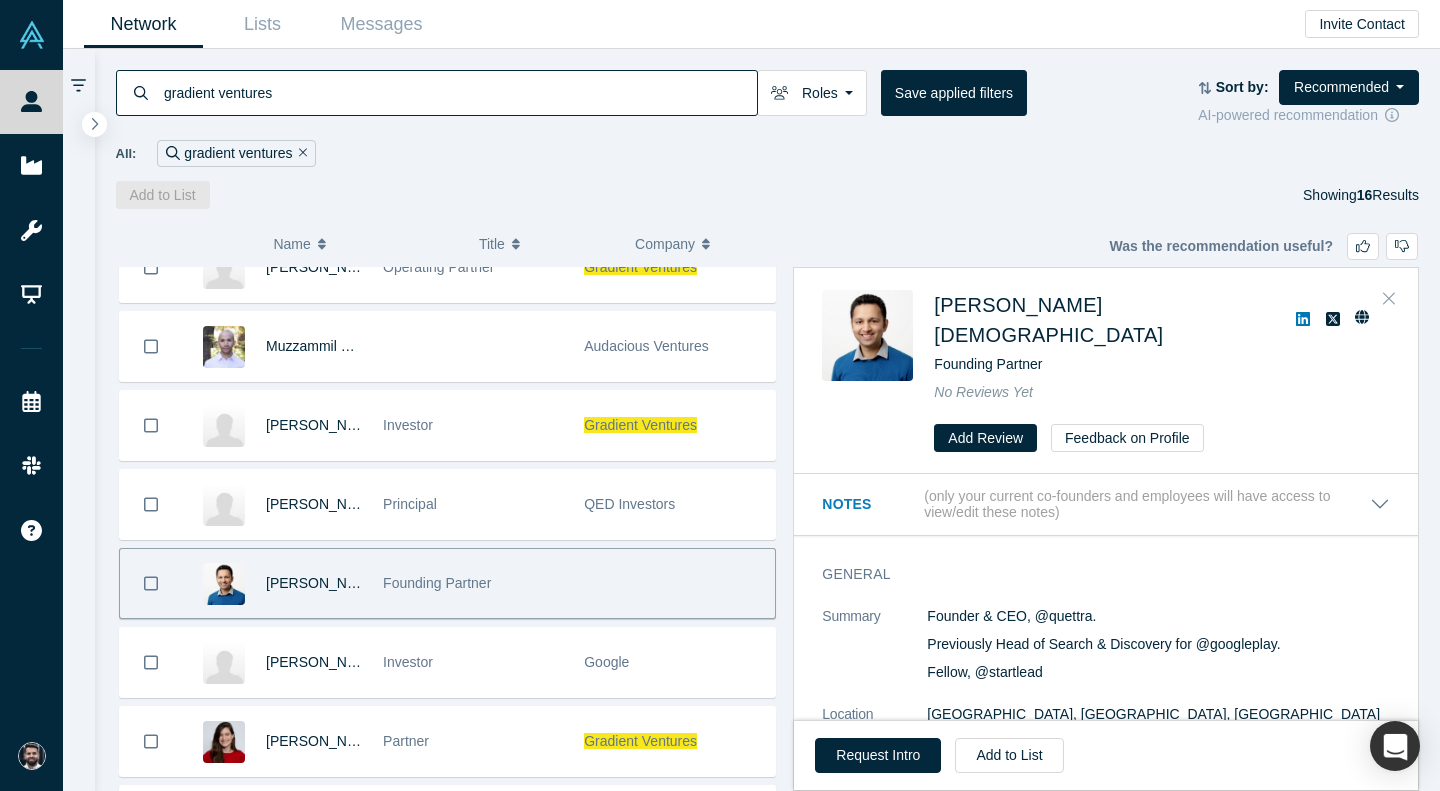 click at bounding box center [1389, 299] 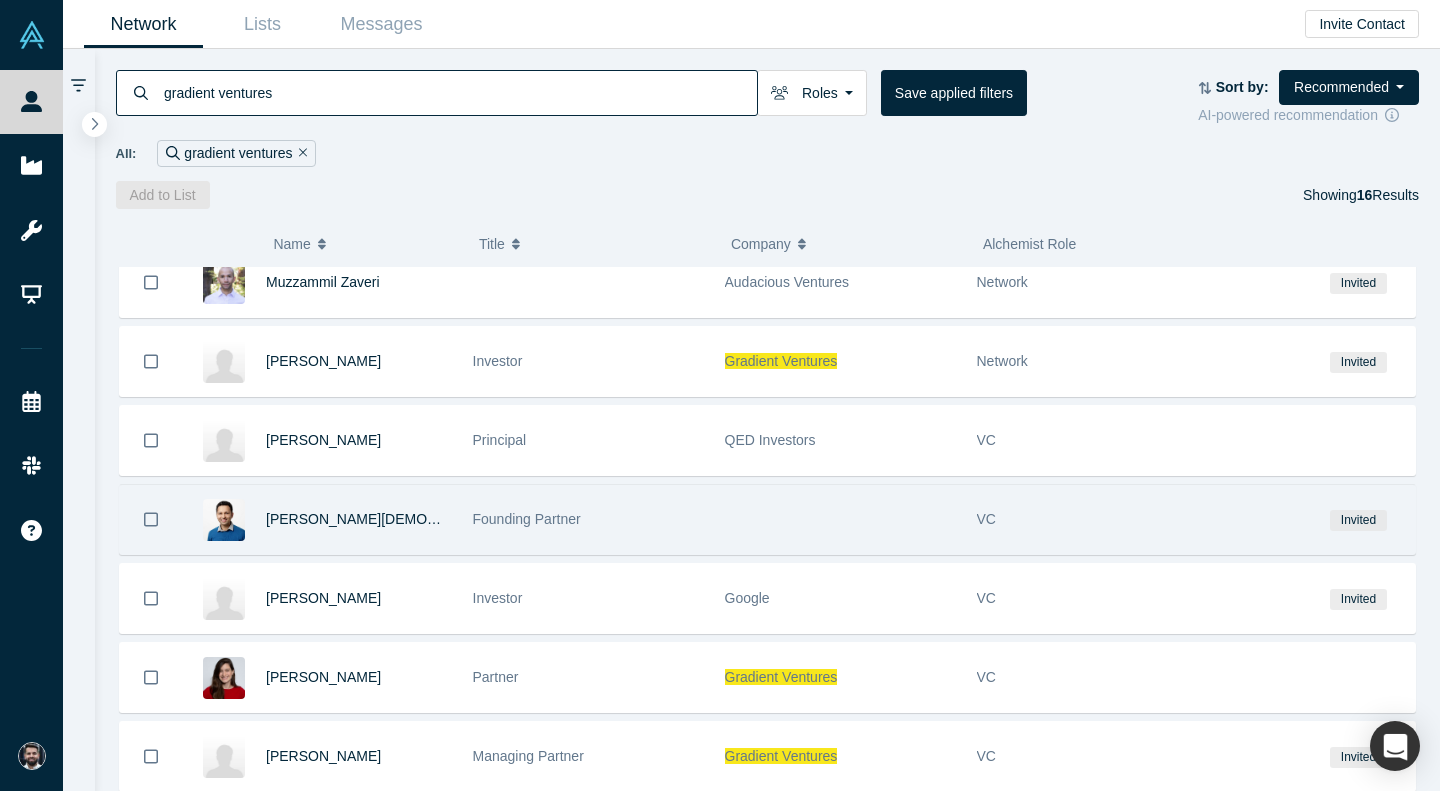 scroll, scrollTop: 309, scrollLeft: 0, axis: vertical 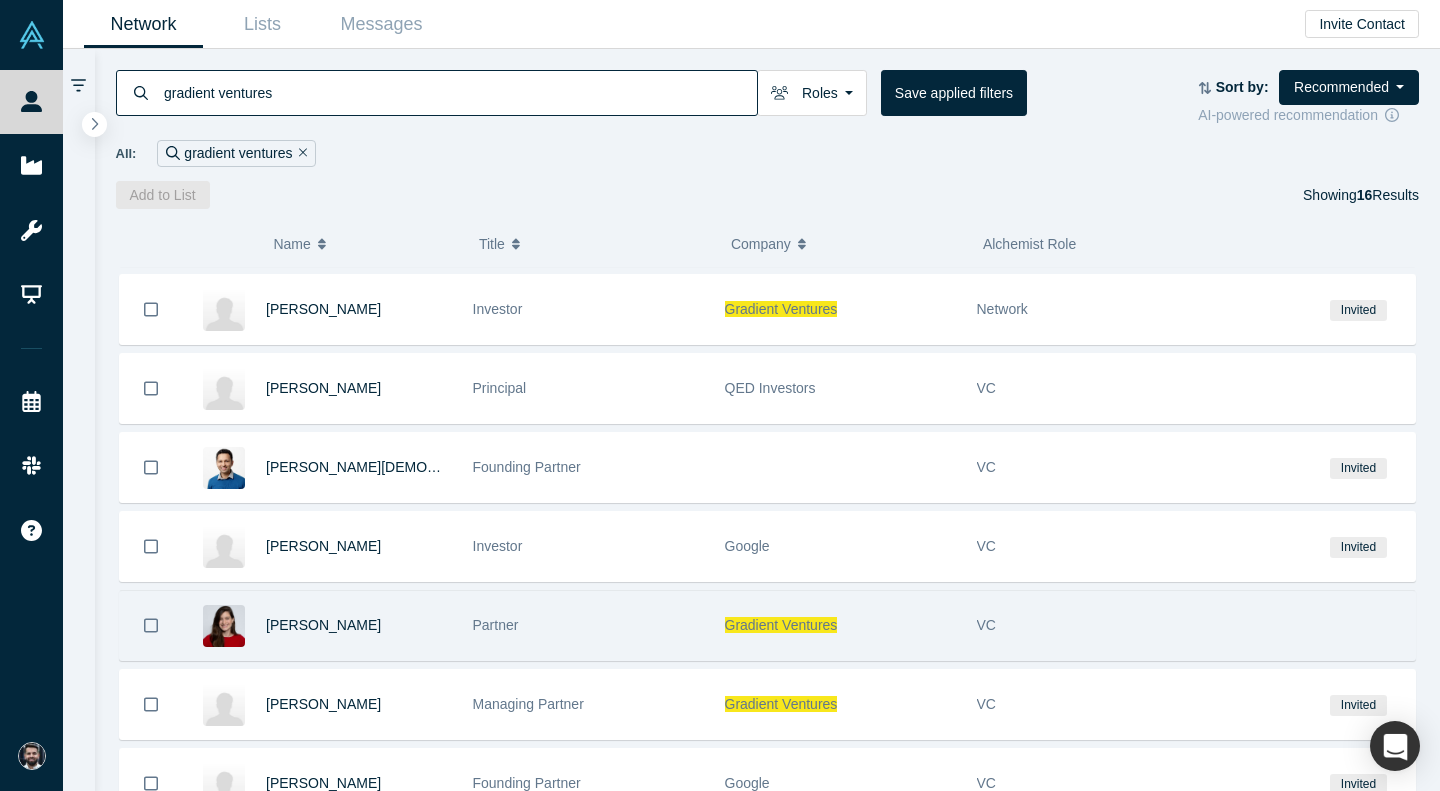click on "Partner" at bounding box center [588, 625] 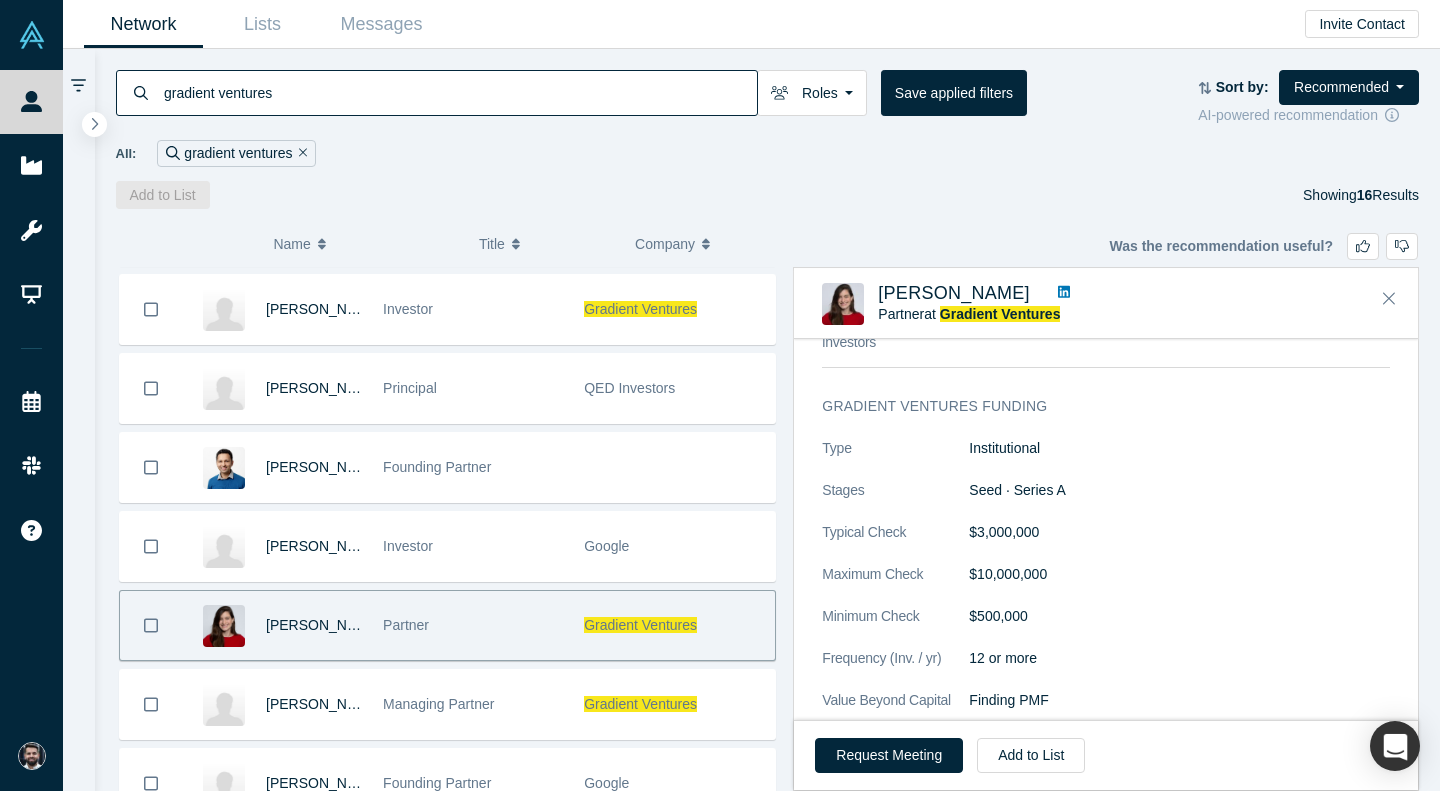 scroll, scrollTop: 953, scrollLeft: 0, axis: vertical 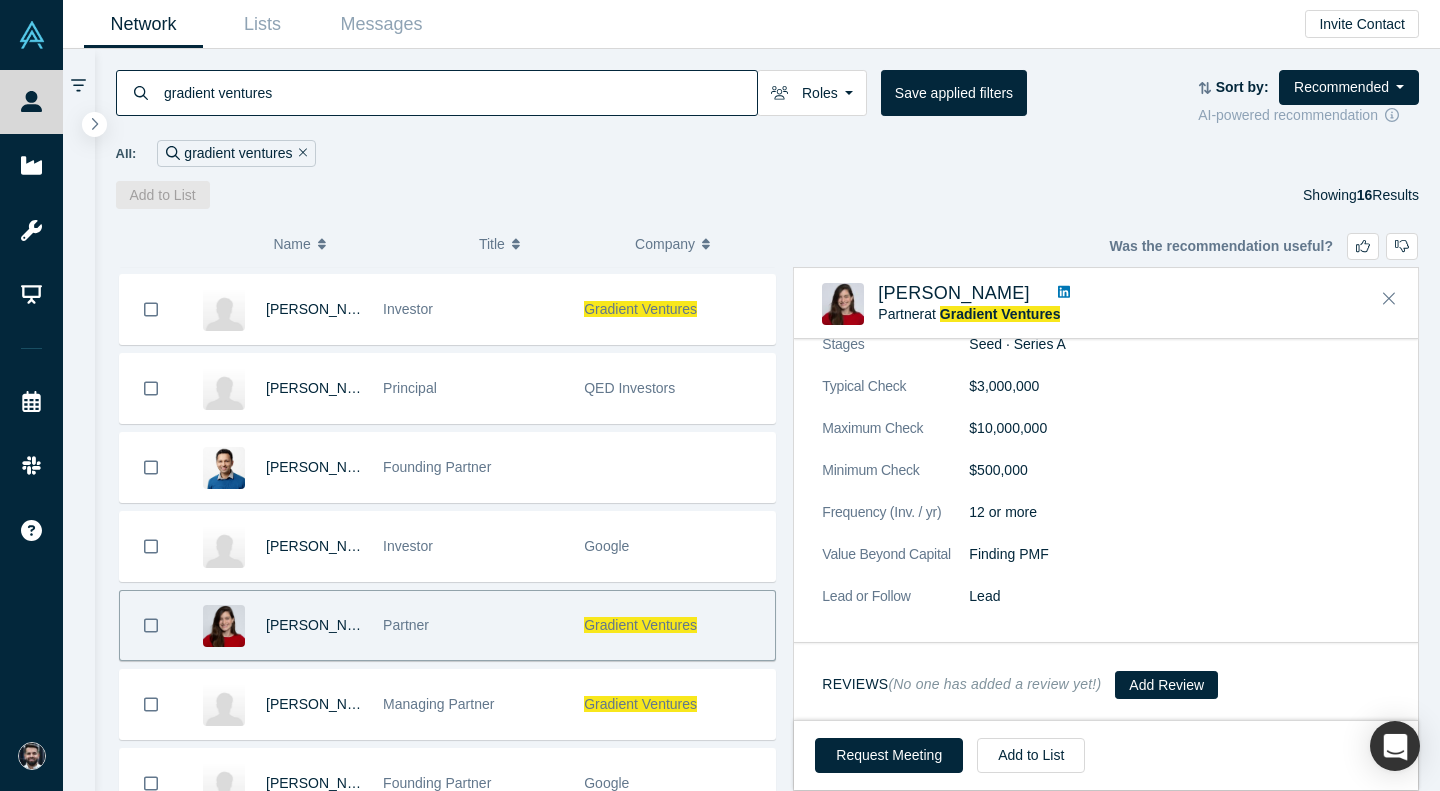 click 